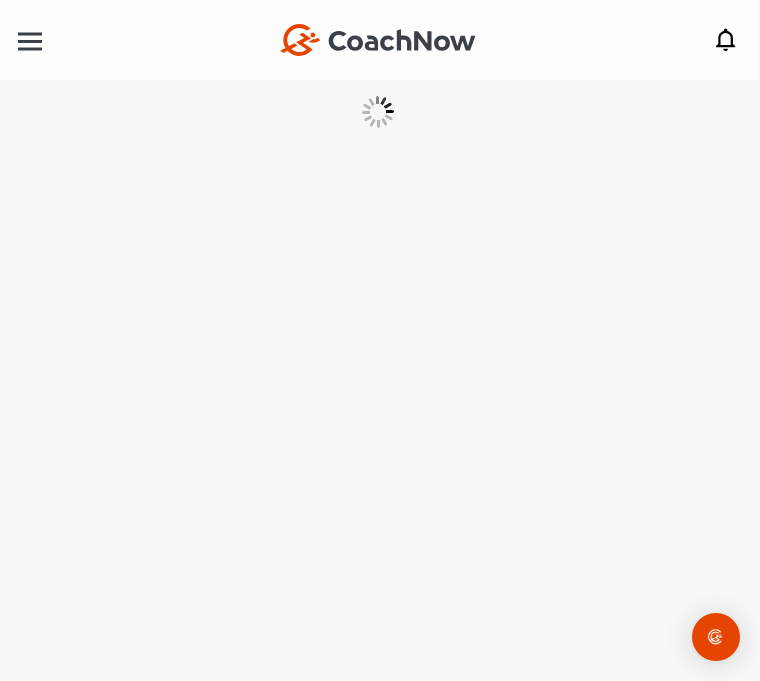 scroll, scrollTop: 0, scrollLeft: 0, axis: both 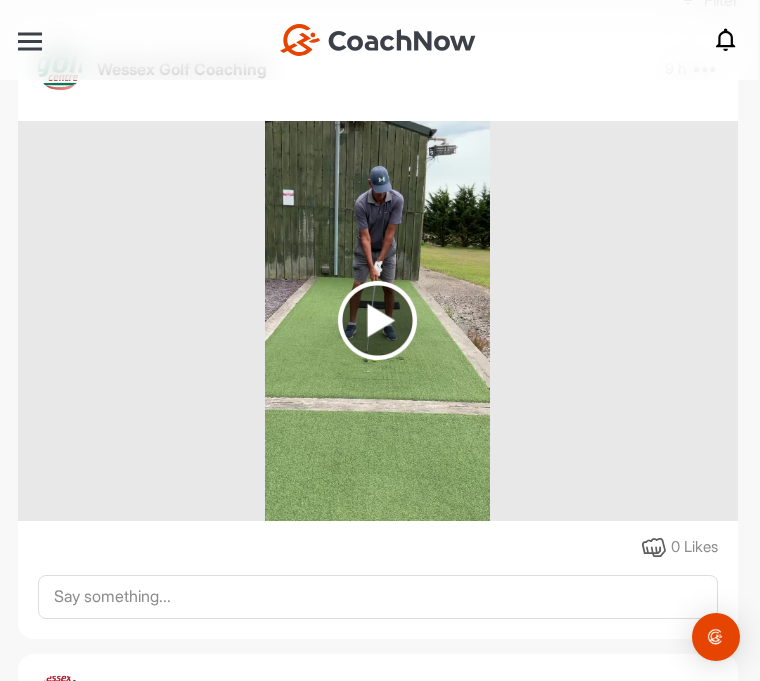 click at bounding box center [377, 320] 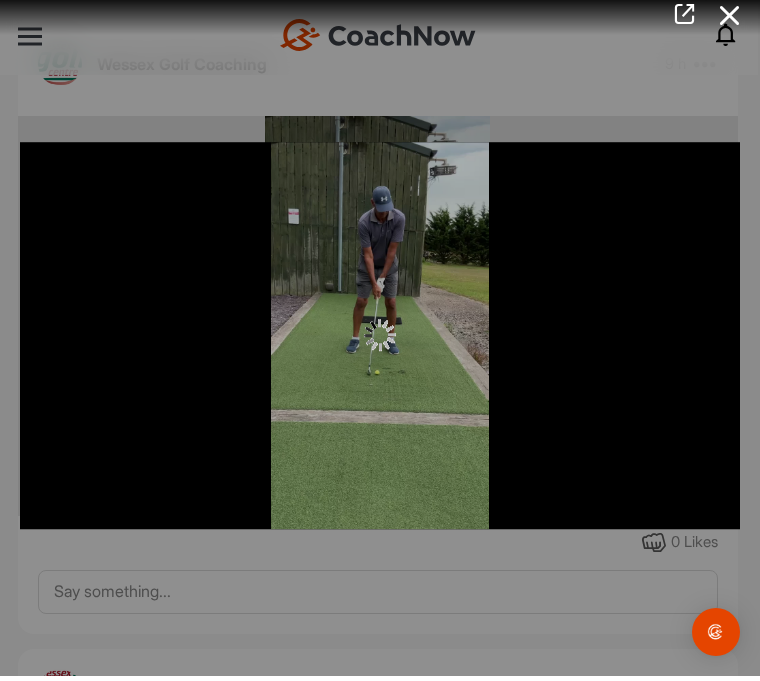 scroll, scrollTop: 0, scrollLeft: 0, axis: both 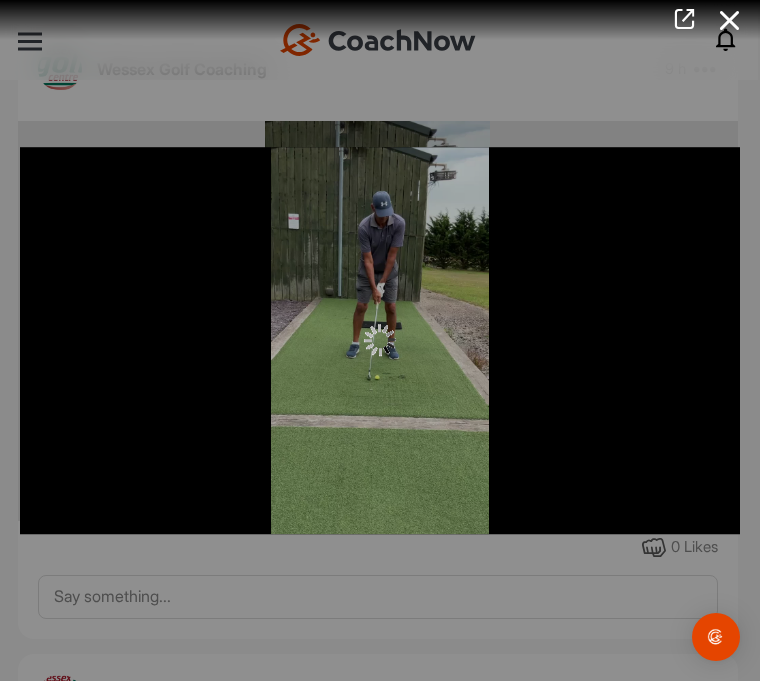 click at bounding box center [730, 20] 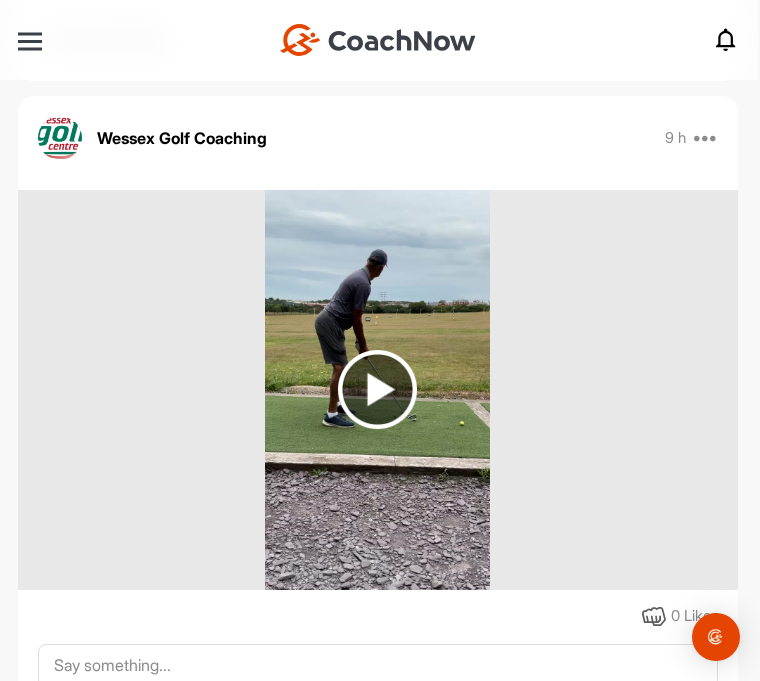 scroll, scrollTop: 947, scrollLeft: 0, axis: vertical 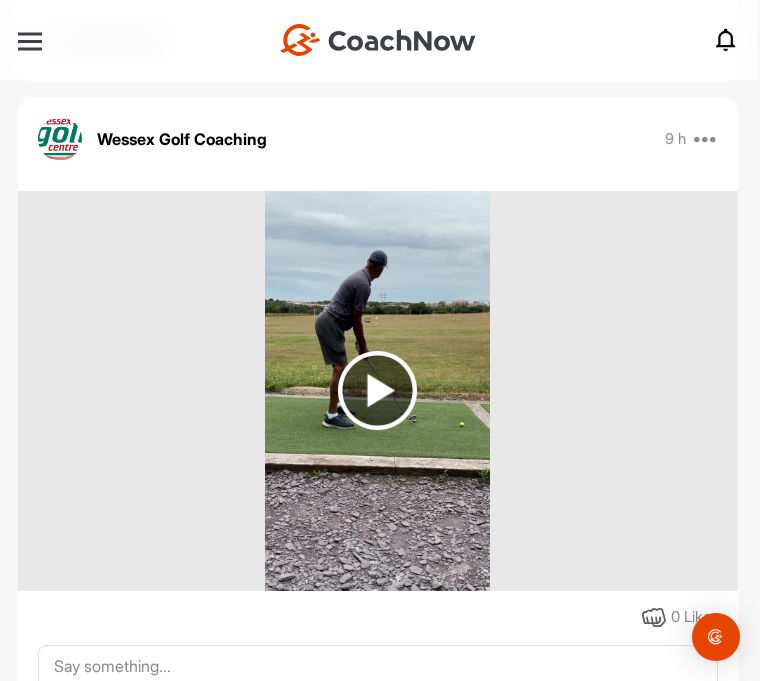 click at bounding box center [377, 390] 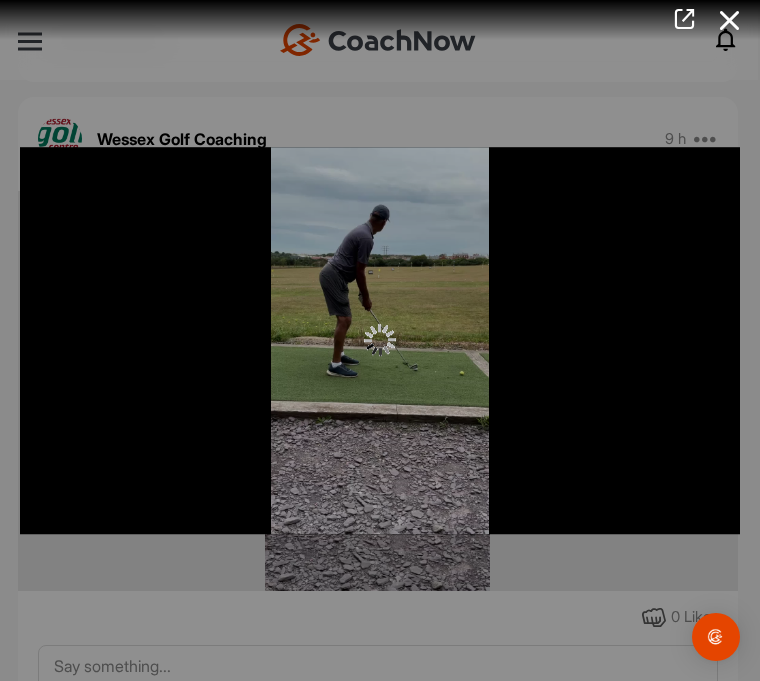 click at bounding box center (730, 20) 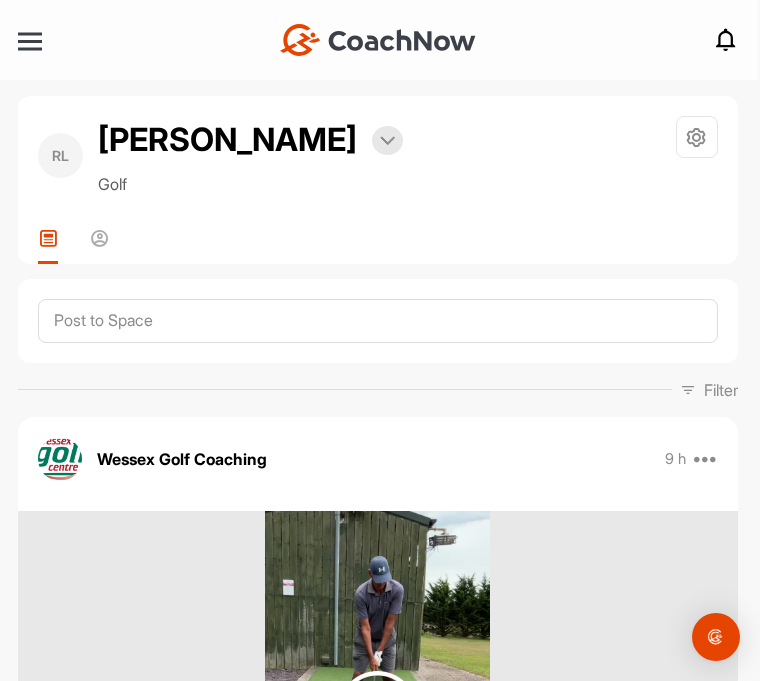 click at bounding box center [30, 41] 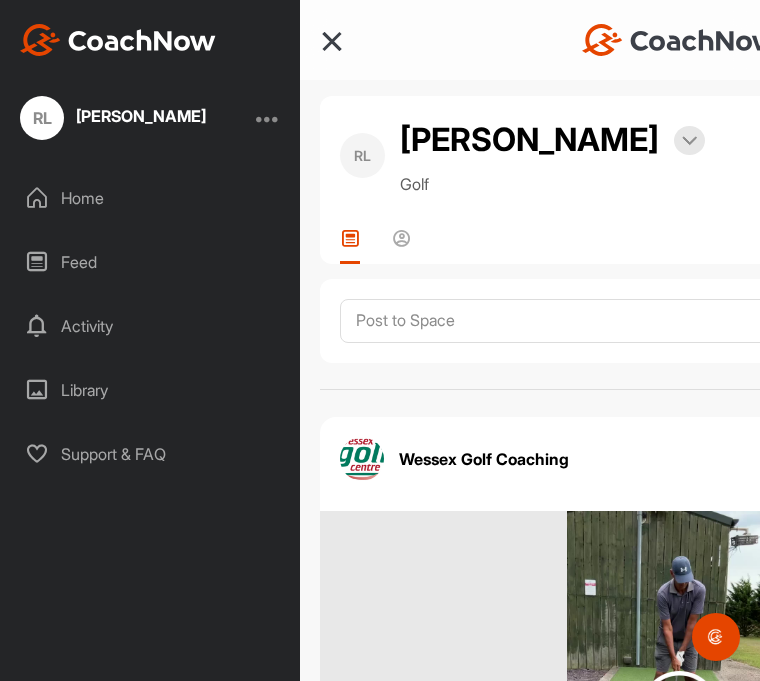 scroll, scrollTop: 0, scrollLeft: 0, axis: both 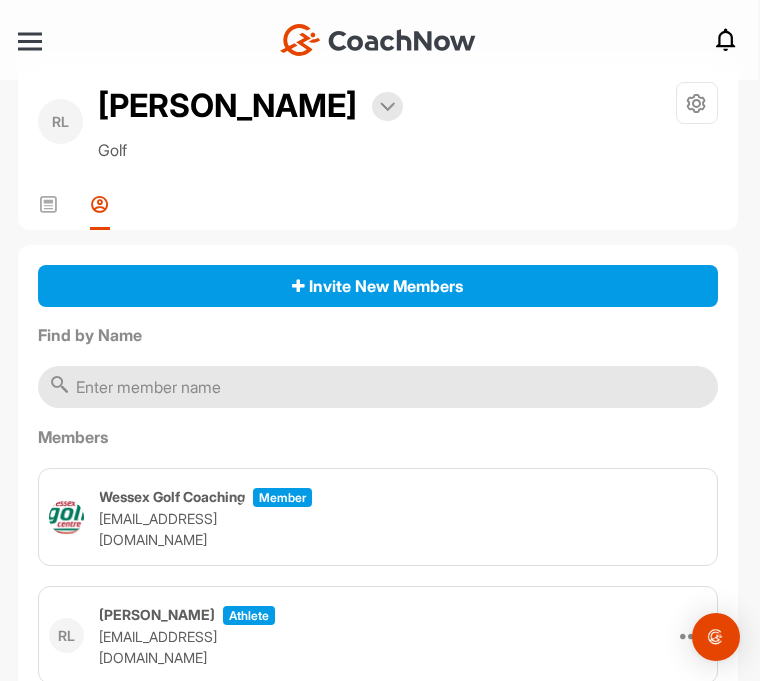 click at bounding box center (716, 637) 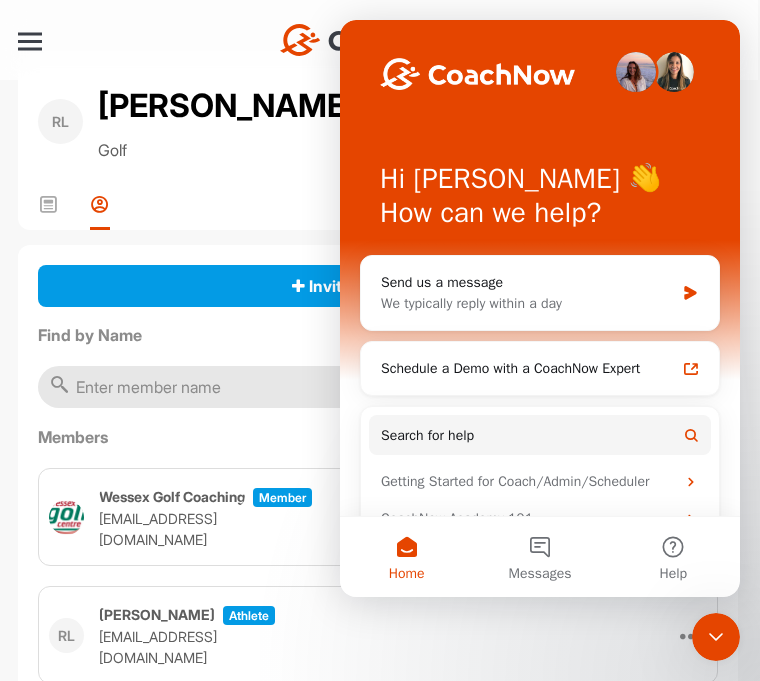 scroll, scrollTop: 0, scrollLeft: 0, axis: both 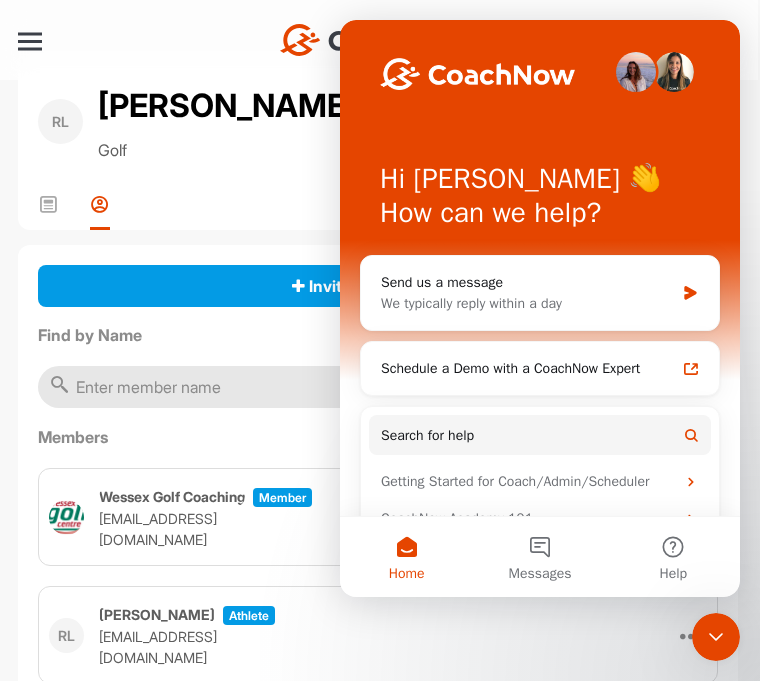 click on "RL Raj Lehal Bookings Golf Space Settings Your Notifications Leave Space Timeline Members" at bounding box center [378, 146] 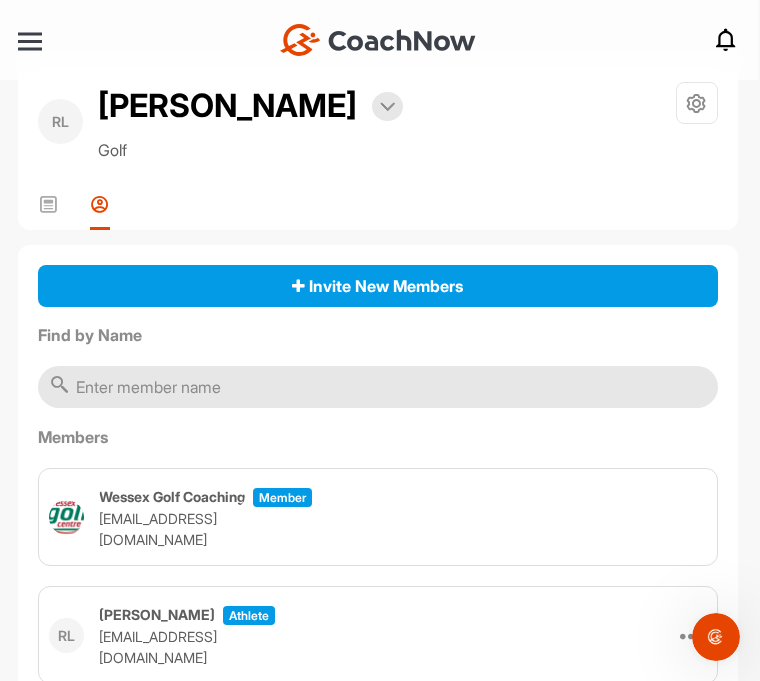 scroll, scrollTop: 0, scrollLeft: 0, axis: both 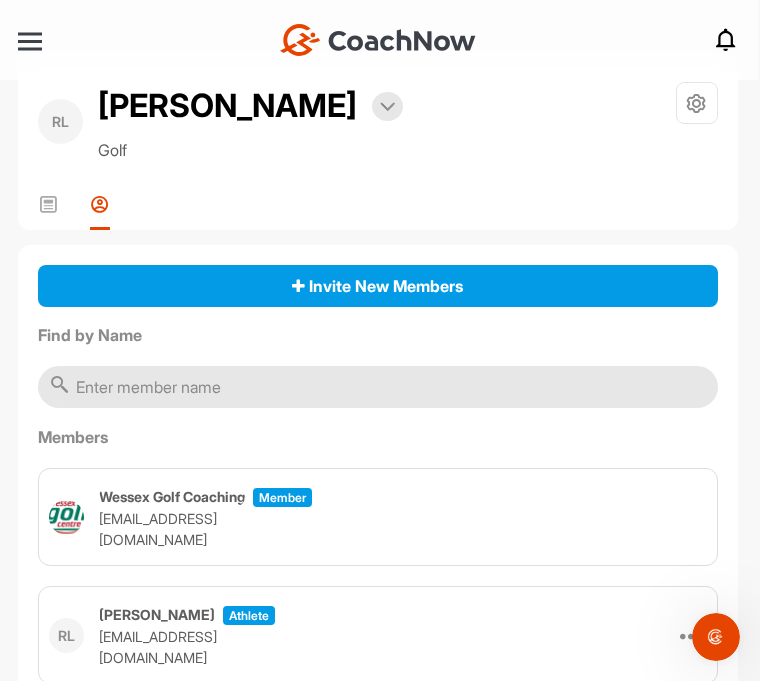 click at bounding box center (387, 106) 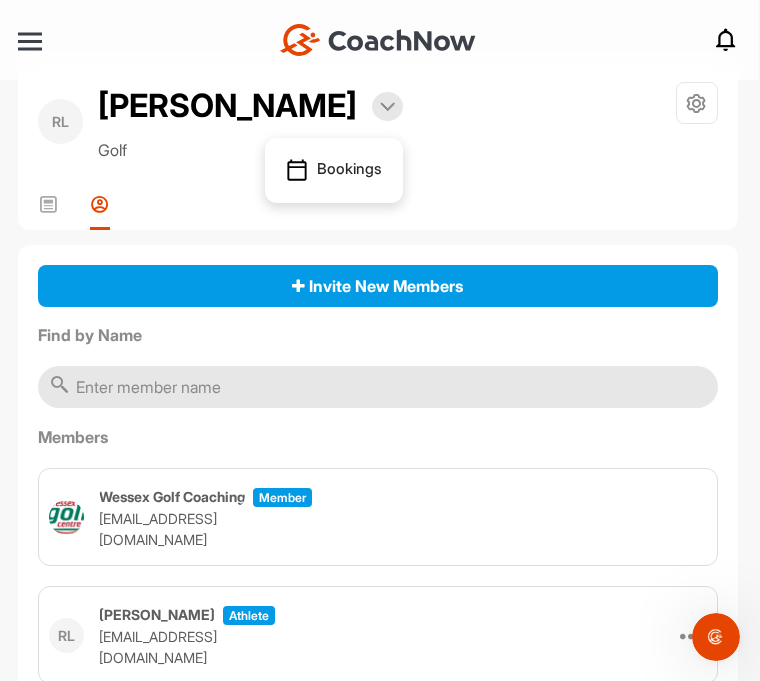 click on "Bookings" at bounding box center (334, 171) 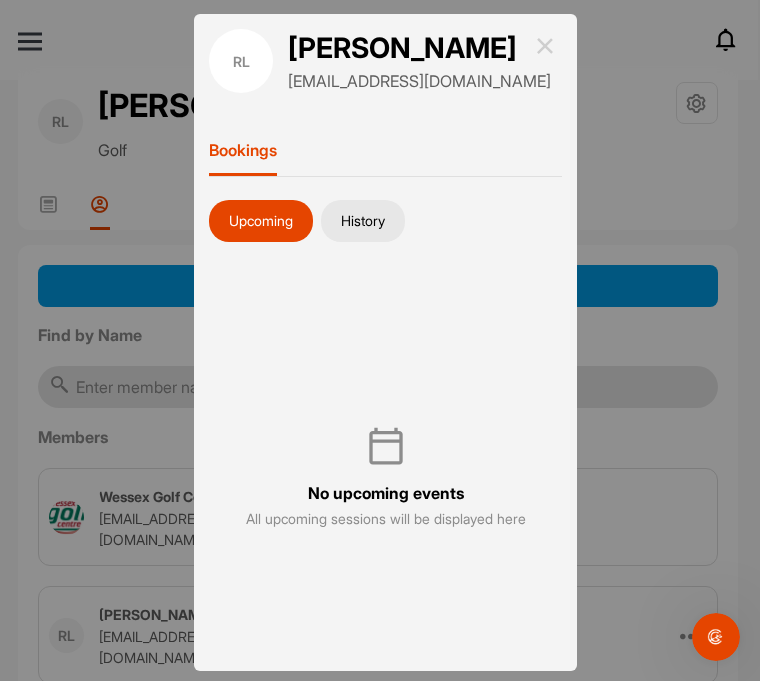click at bounding box center (545, 46) 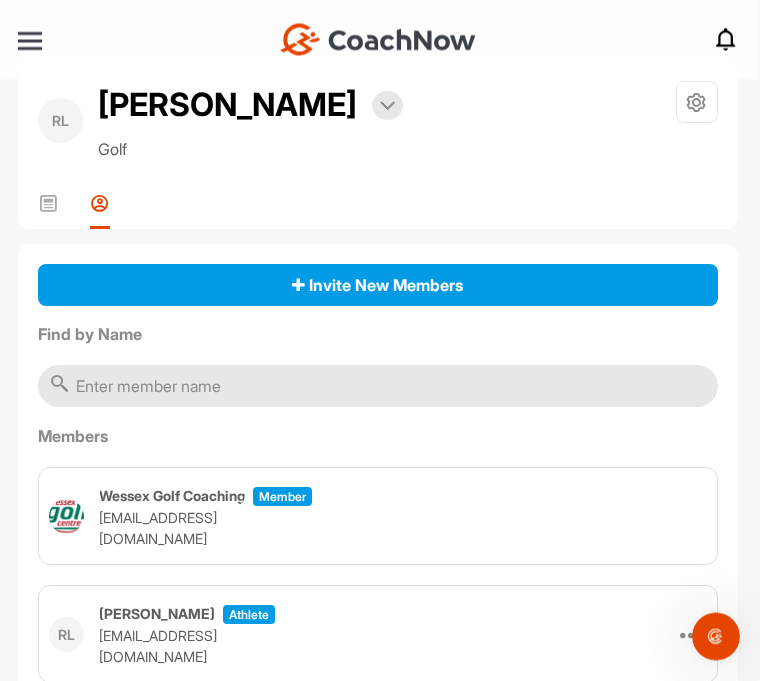 scroll, scrollTop: 0, scrollLeft: 0, axis: both 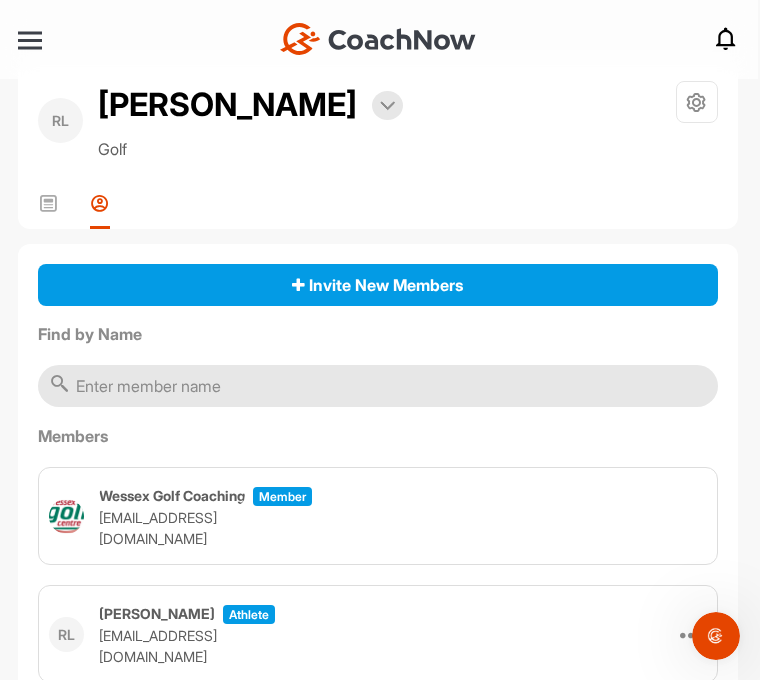 click at bounding box center (692, 635) 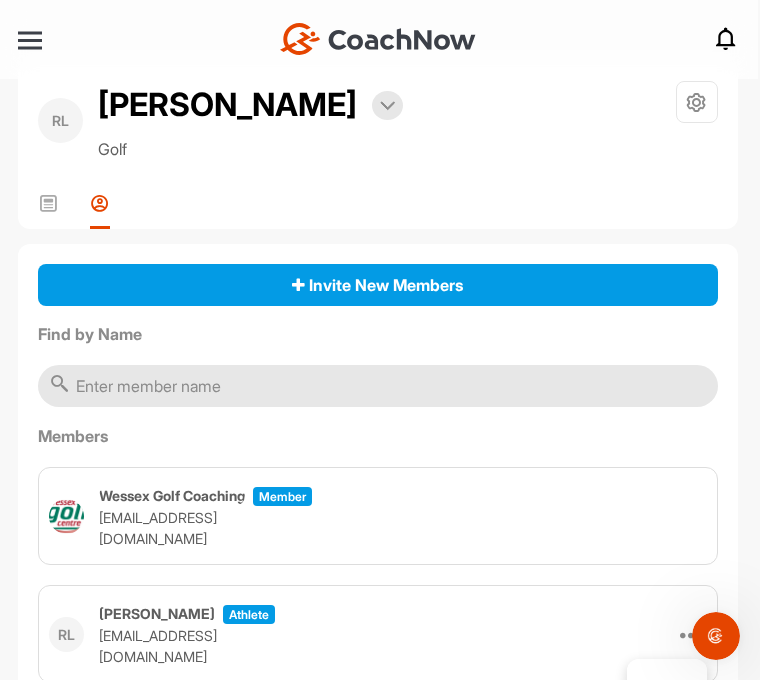 click on "RL Raj Lehal athlete   rajlehal@hotmail.co.uk Leave" at bounding box center (378, 635) 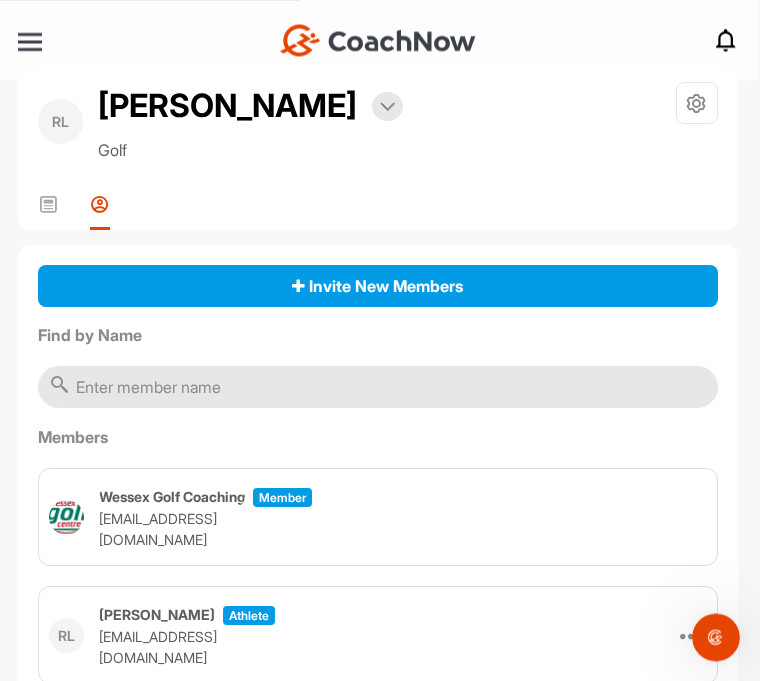scroll, scrollTop: 0, scrollLeft: 0, axis: both 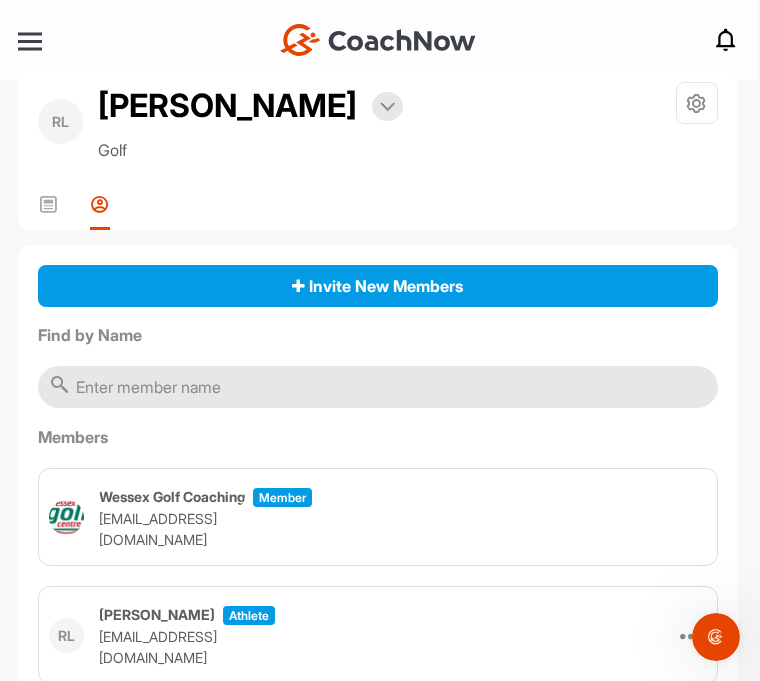 click at bounding box center (387, 107) 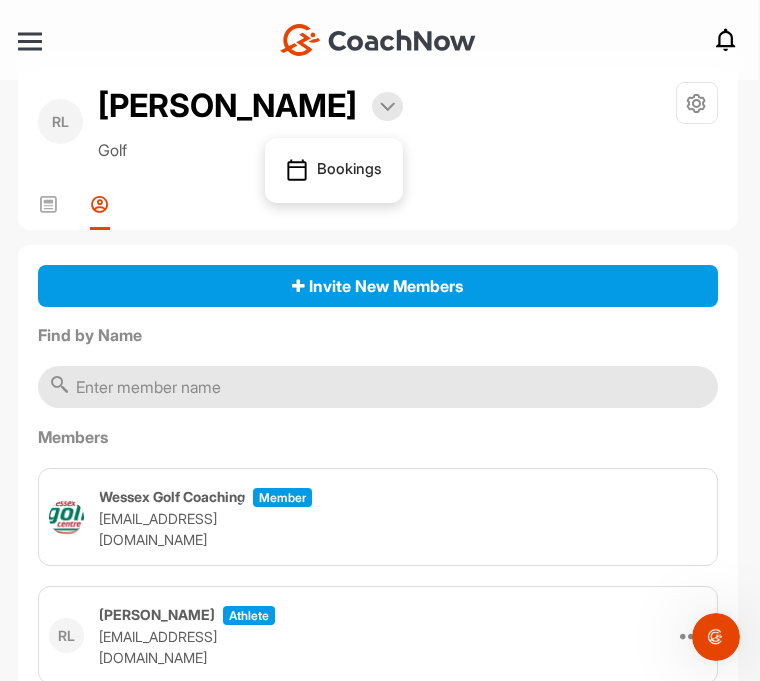 click on "RL Raj Lehal Bookings Golf Space Settings Your Notifications Leave Space Timeline Members" at bounding box center (378, 146) 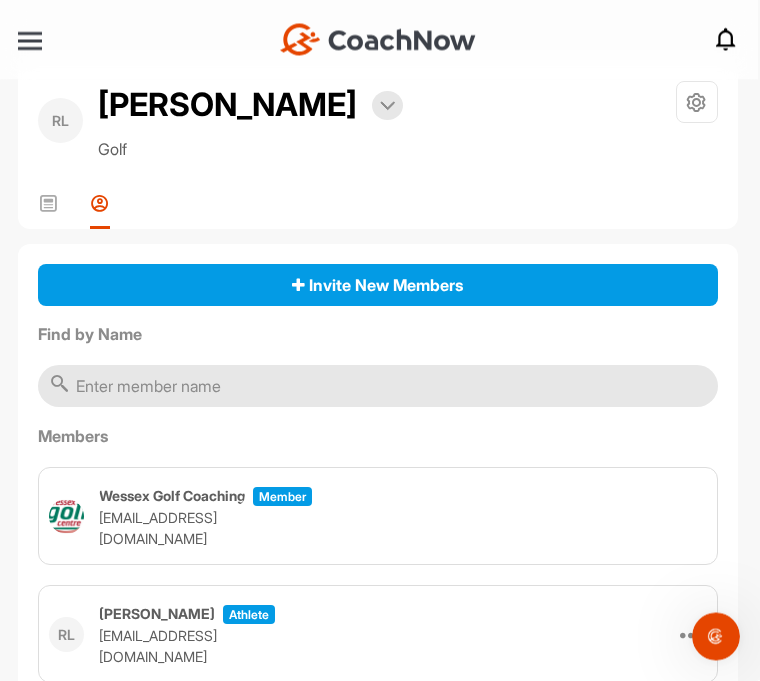scroll, scrollTop: 0, scrollLeft: 0, axis: both 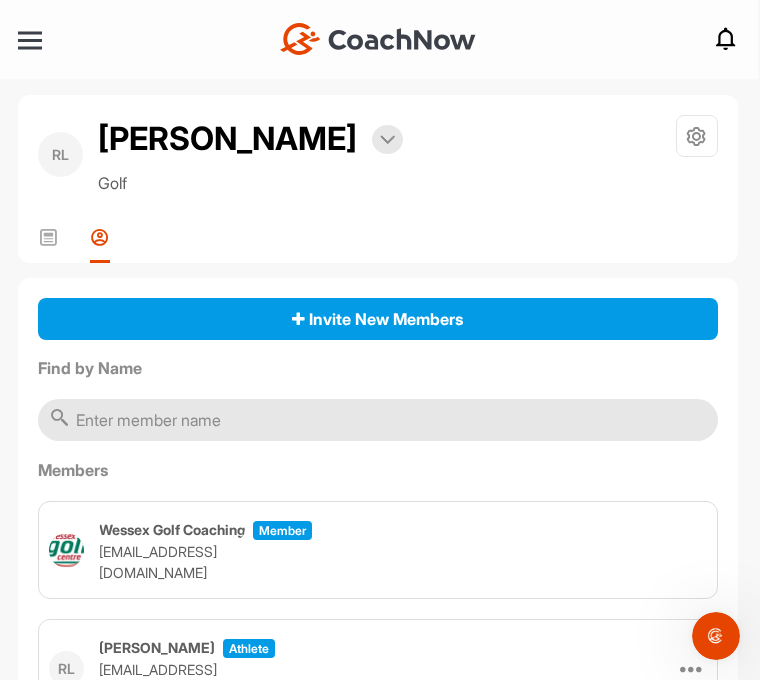 click at bounding box center [30, 41] 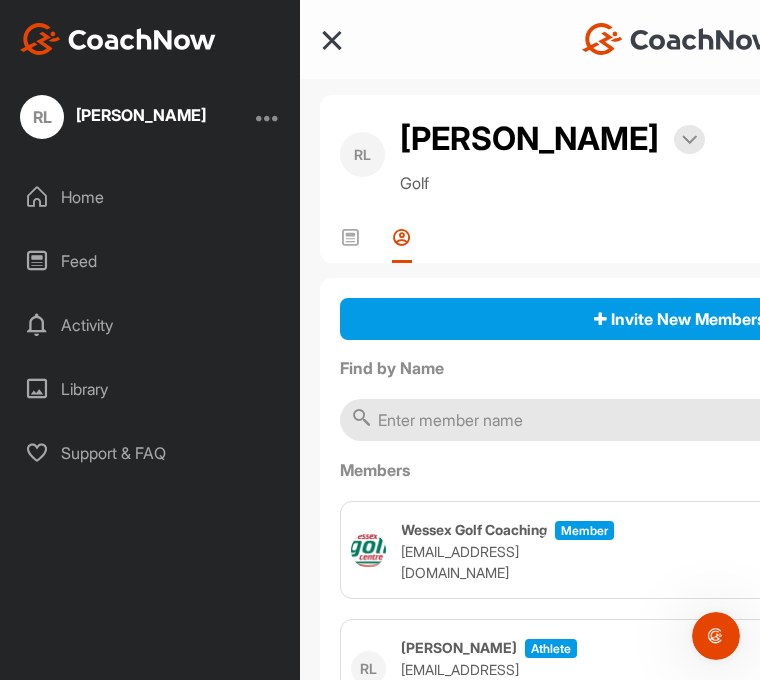 click on "Library" at bounding box center (151, 390) 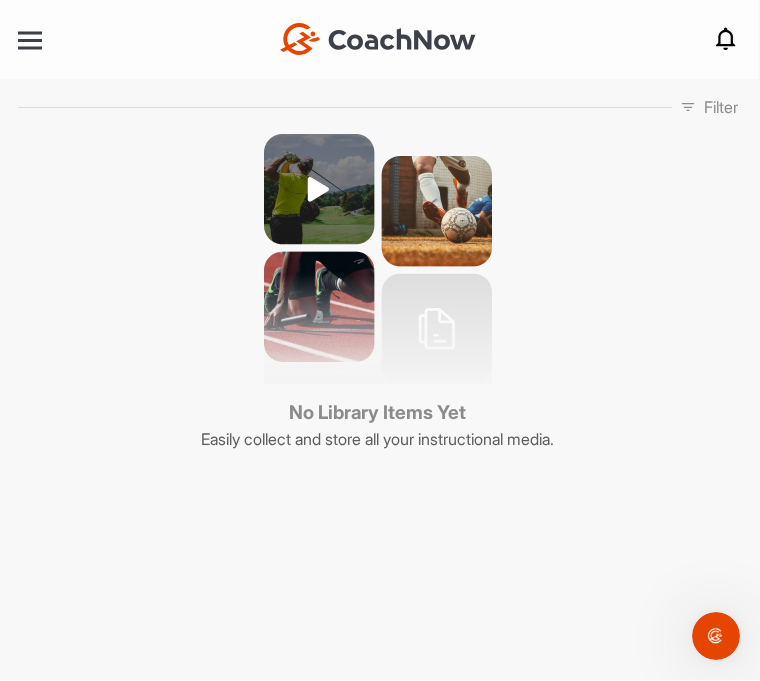 click at bounding box center [378, 260] 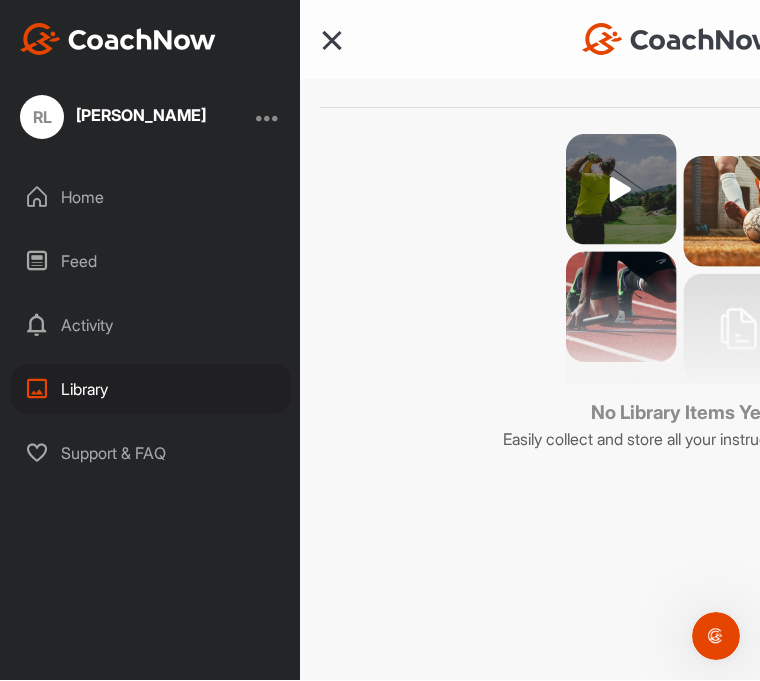 click at bounding box center (268, 118) 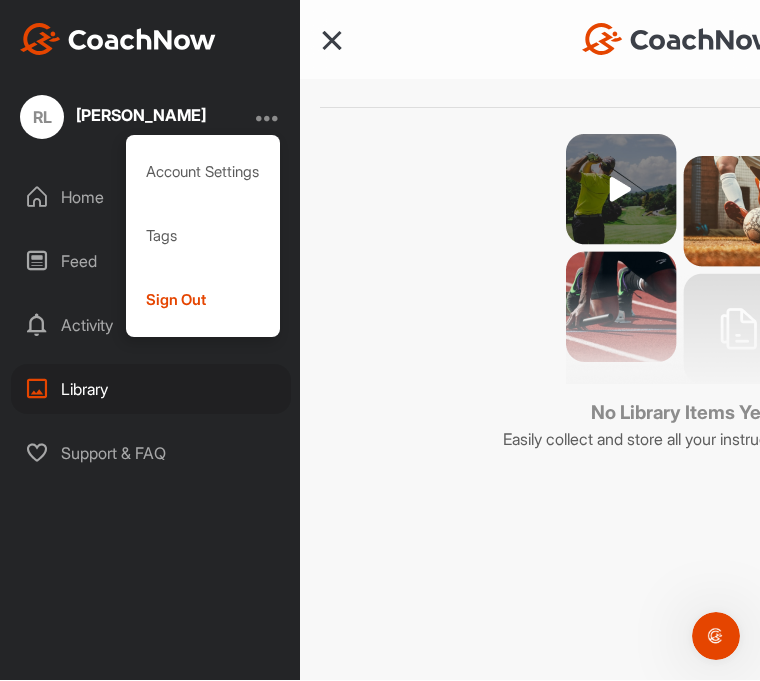 click on "RL Raj Lehal Account Settings Tags Sign Out Home Feed Activity Library Support & FAQ" at bounding box center [150, 340] 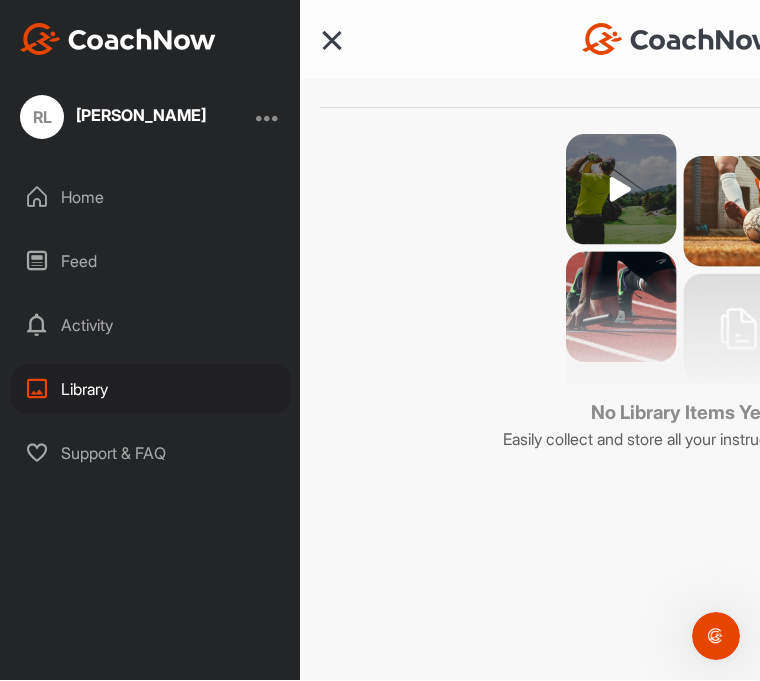 click on "Home" at bounding box center [151, 198] 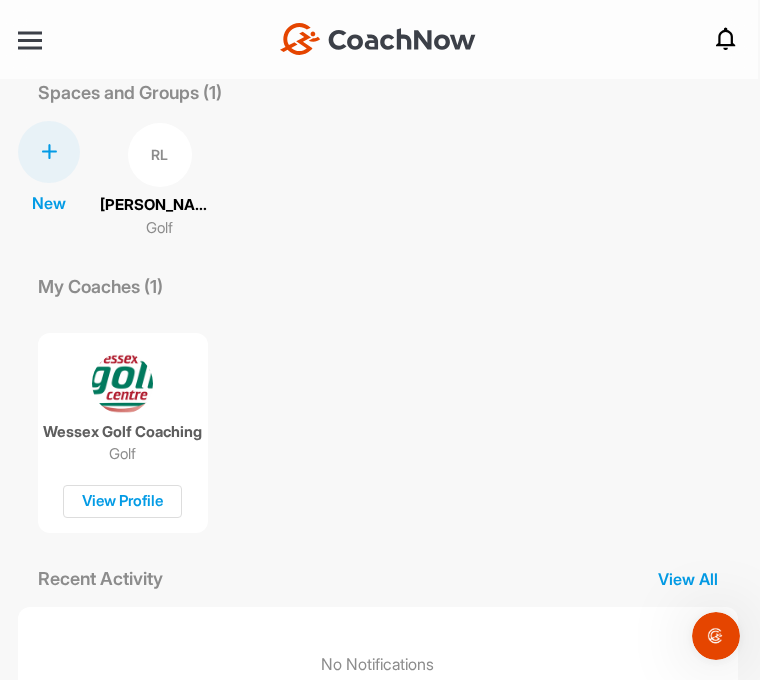 scroll, scrollTop: 14, scrollLeft: 0, axis: vertical 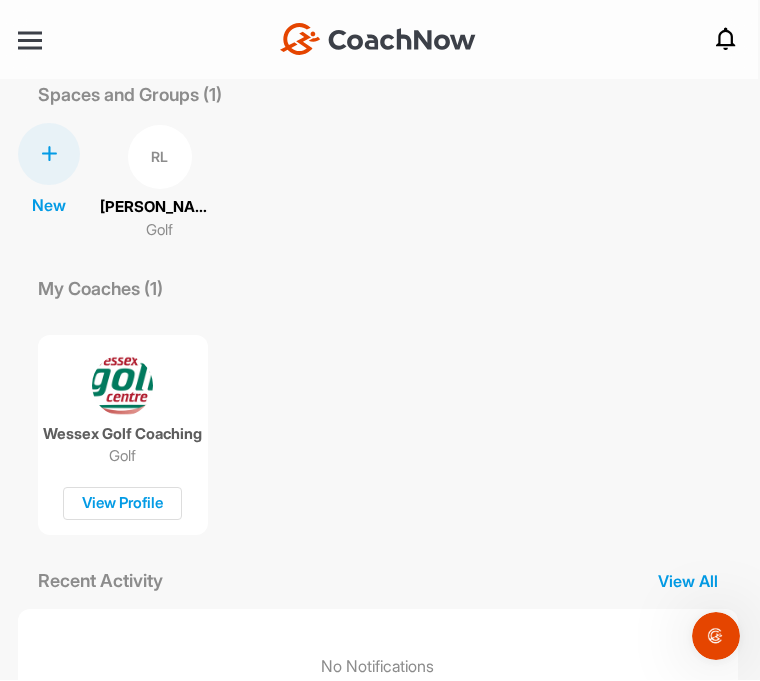 click on "View All" at bounding box center [688, 582] 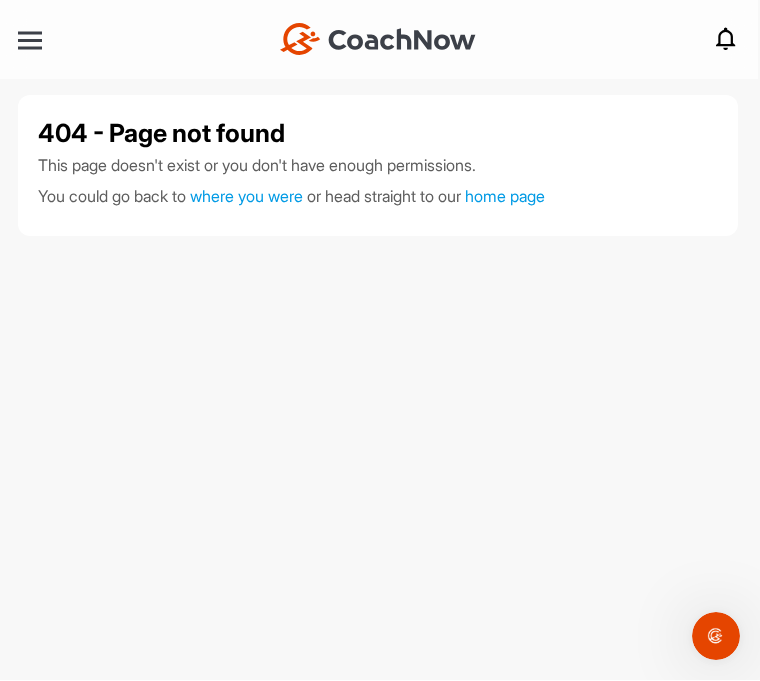 click at bounding box center [30, 41] 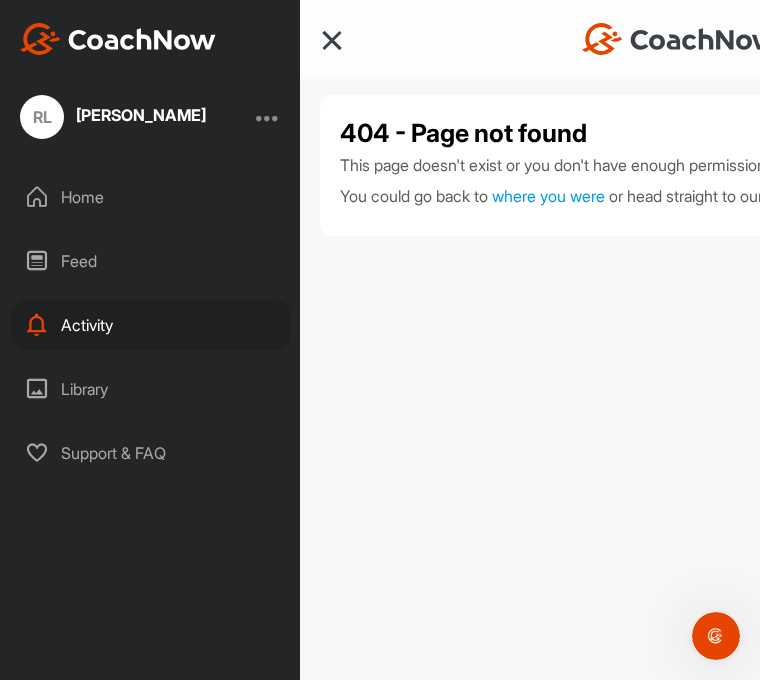 click on "Support & FAQ" at bounding box center (151, 454) 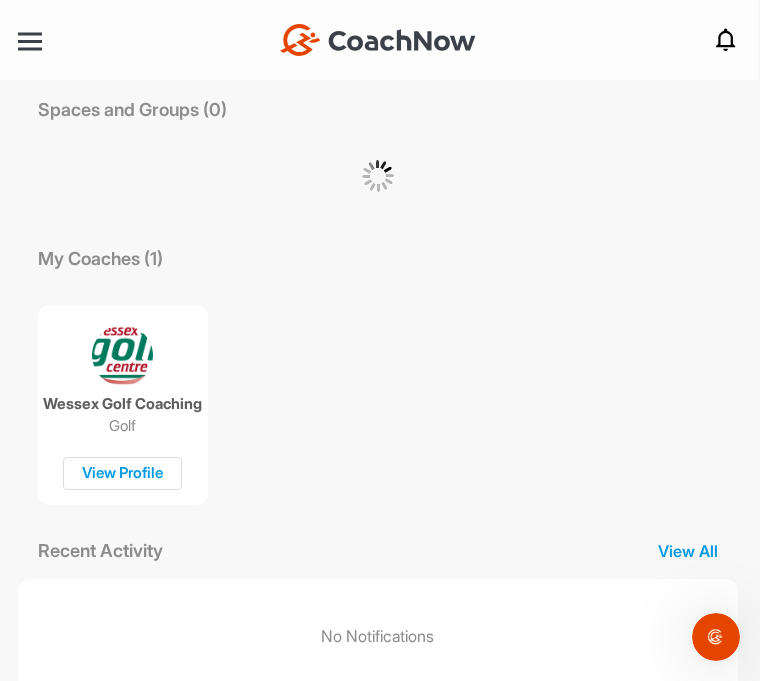scroll, scrollTop: 89, scrollLeft: 0, axis: vertical 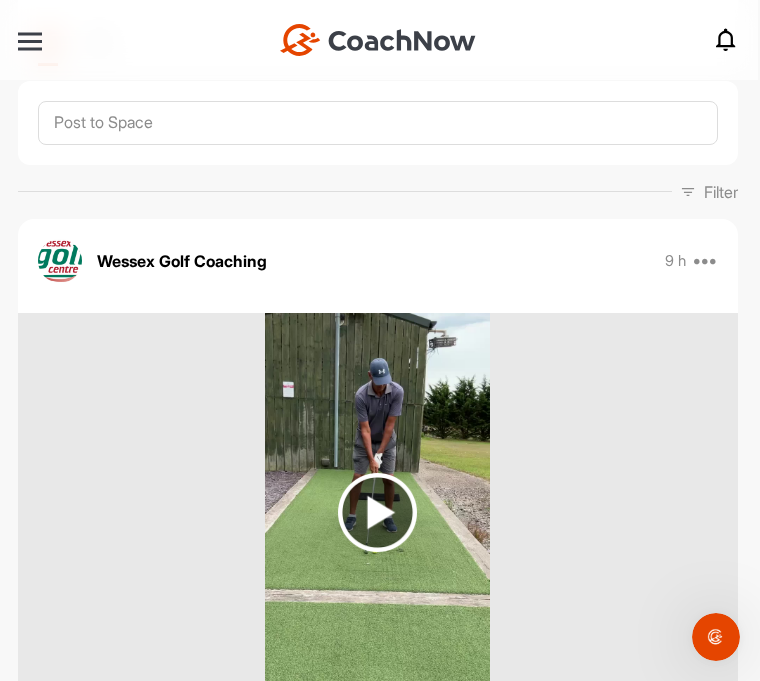 click at bounding box center [377, 512] 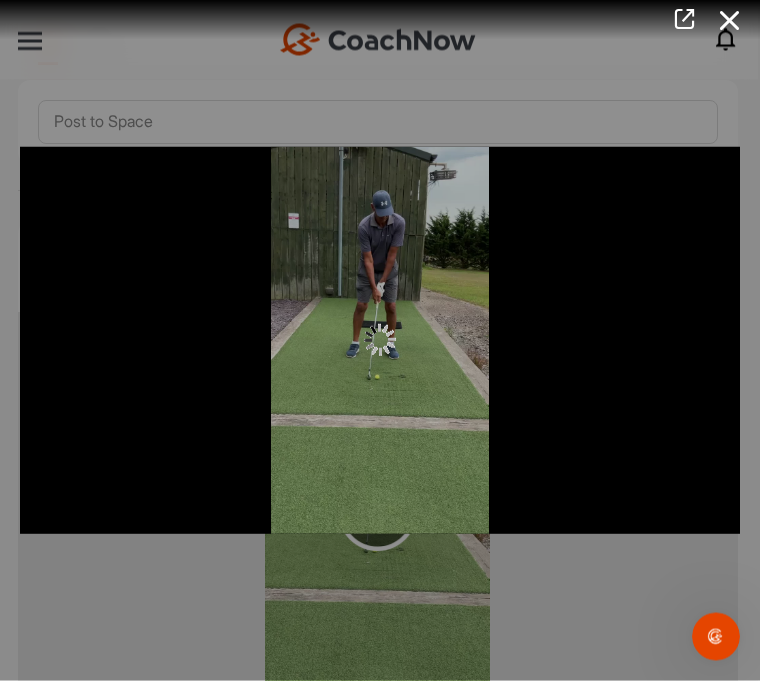 scroll, scrollTop: 0, scrollLeft: 0, axis: both 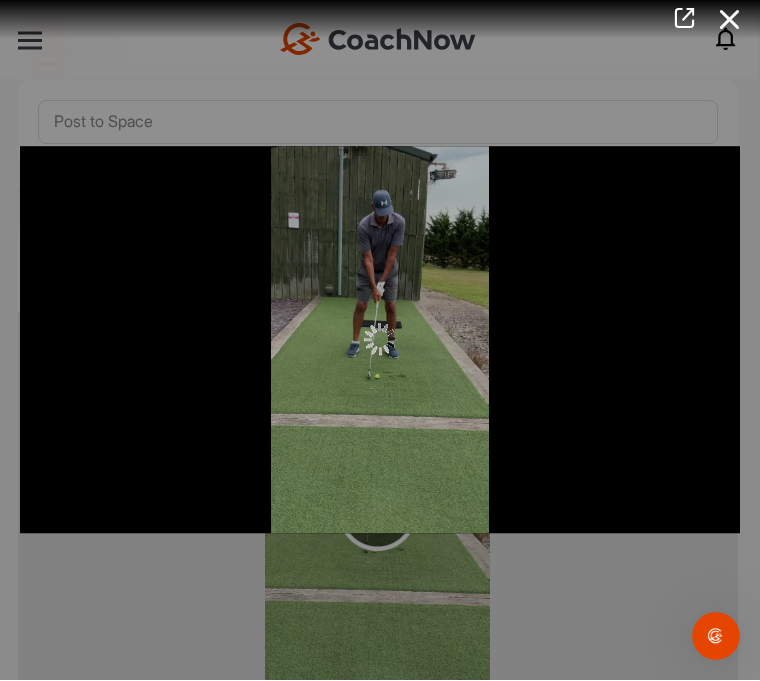 click at bounding box center (380, 340) 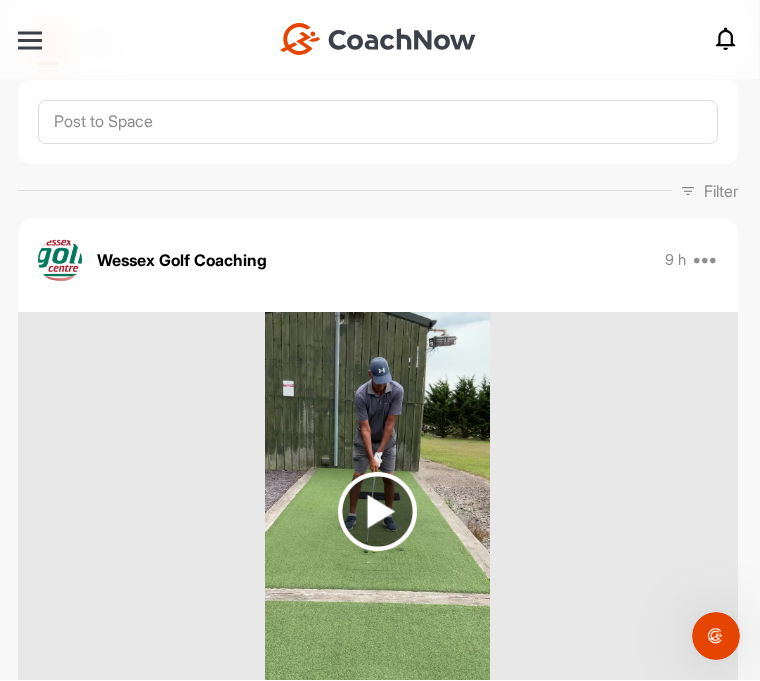click at bounding box center (377, 513) 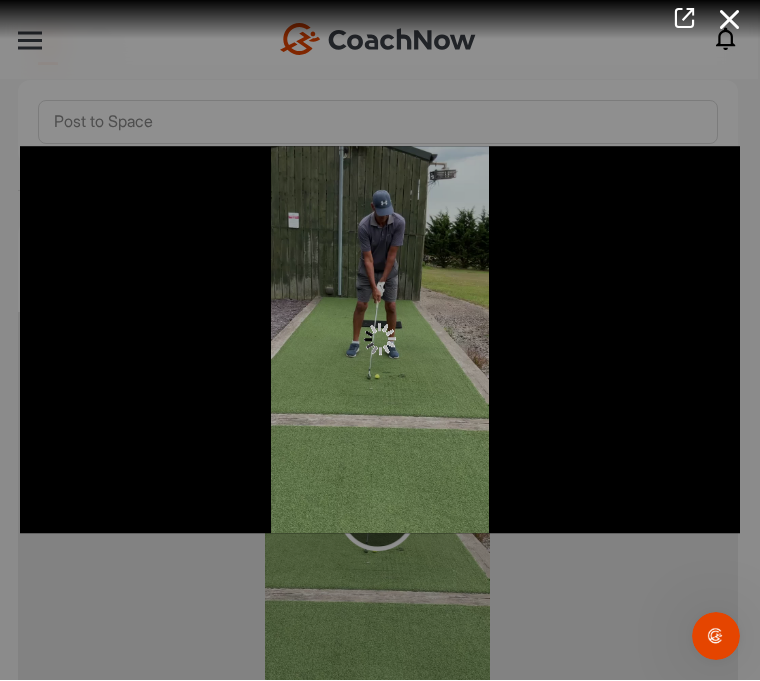 click at bounding box center [380, 341] 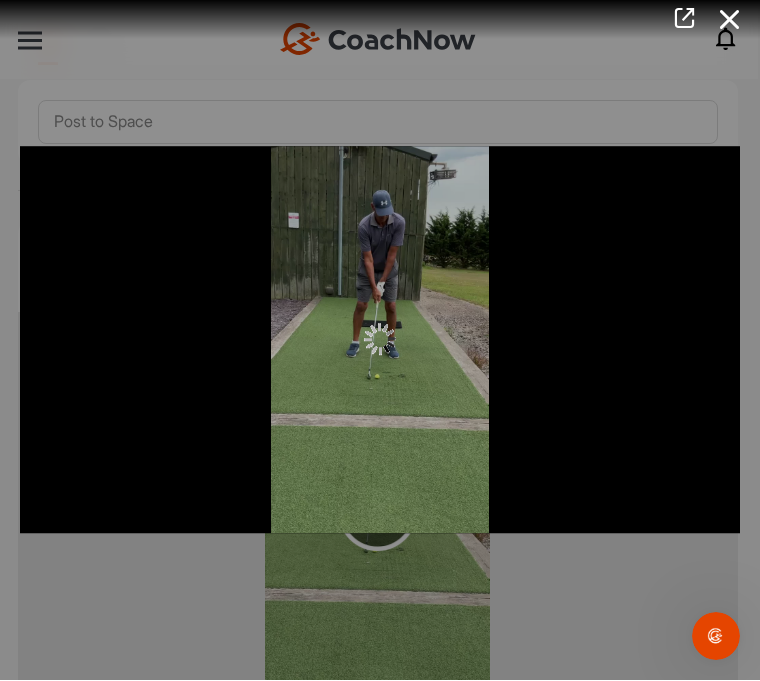 click at bounding box center [380, 341] 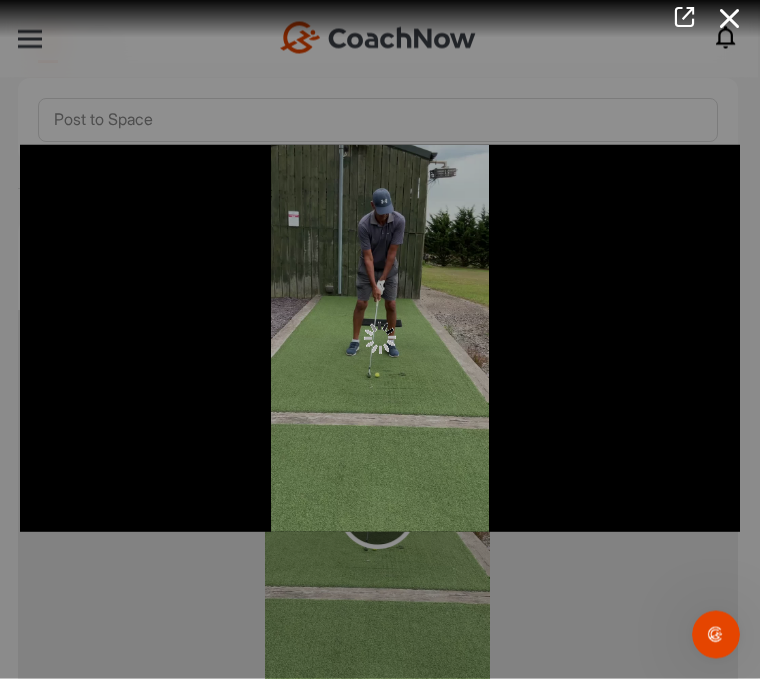 scroll, scrollTop: 0, scrollLeft: 0, axis: both 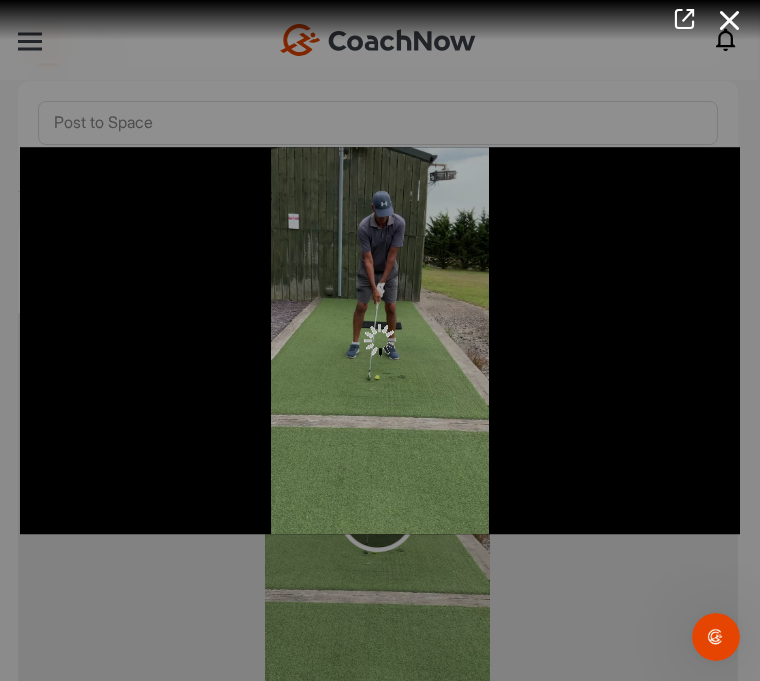 click at bounding box center [730, 20] 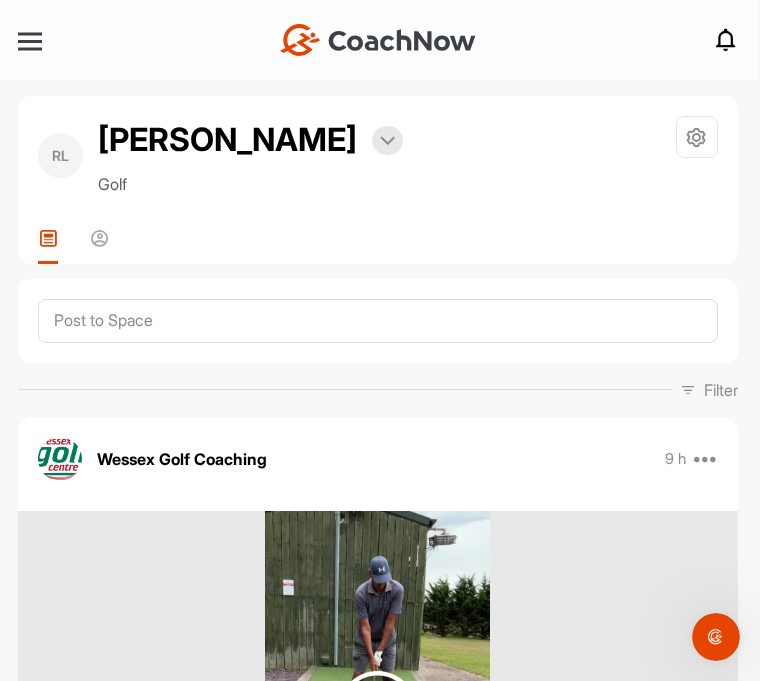 scroll, scrollTop: 0, scrollLeft: 0, axis: both 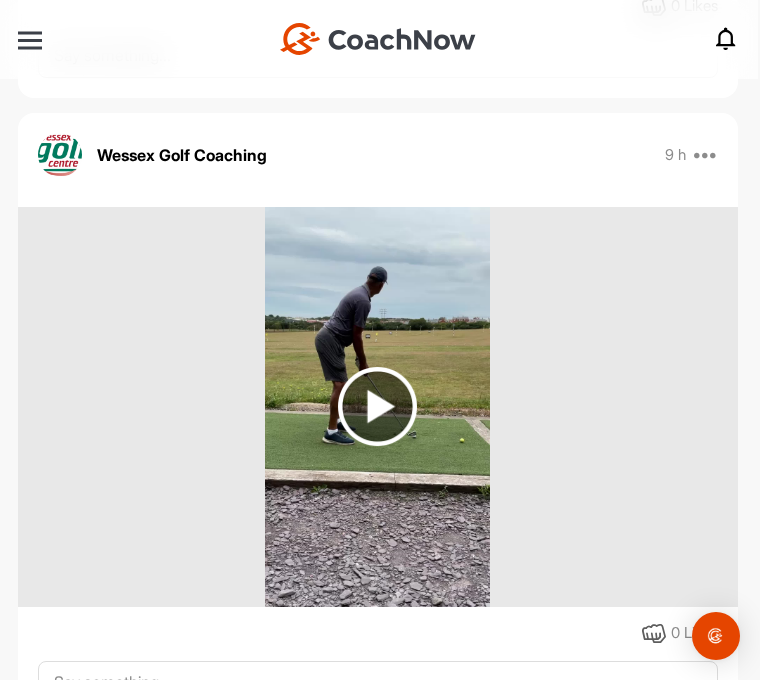 click at bounding box center [377, 407] 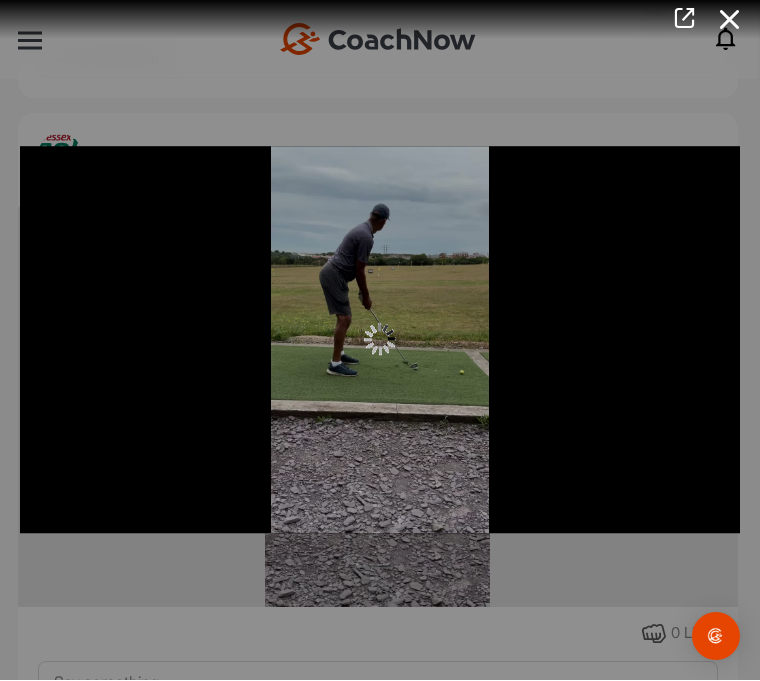 click at bounding box center (380, 340) 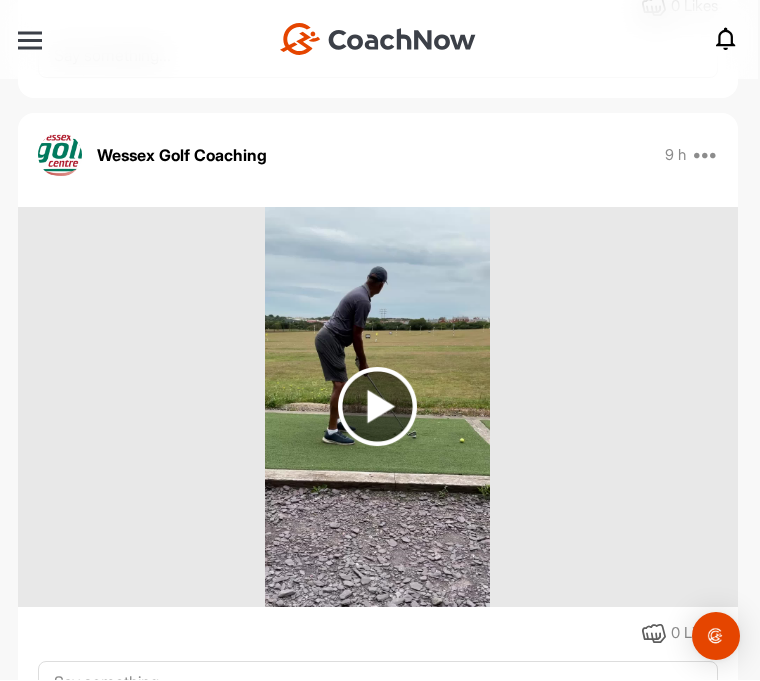 click at bounding box center [378, 408] 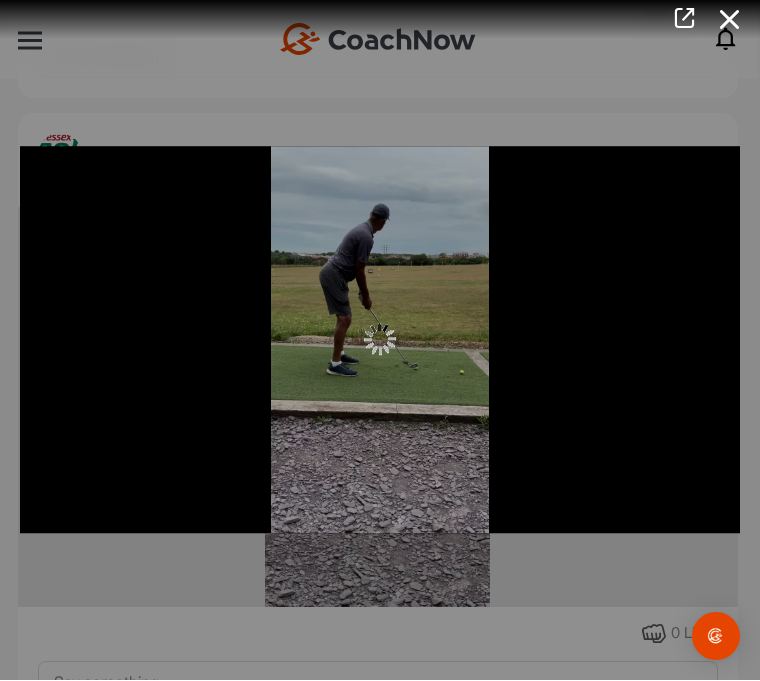 click at bounding box center (730, 20) 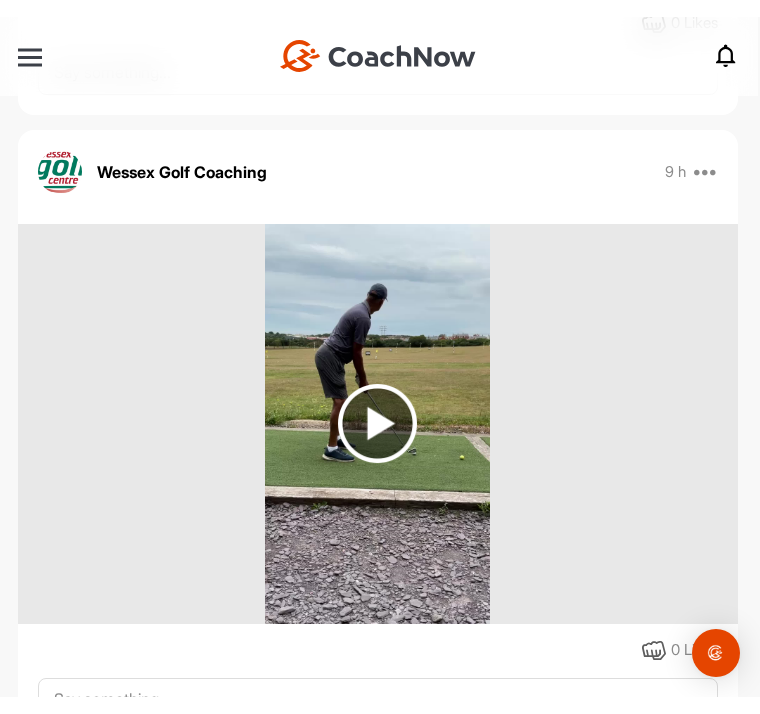scroll, scrollTop: 56, scrollLeft: 0, axis: vertical 